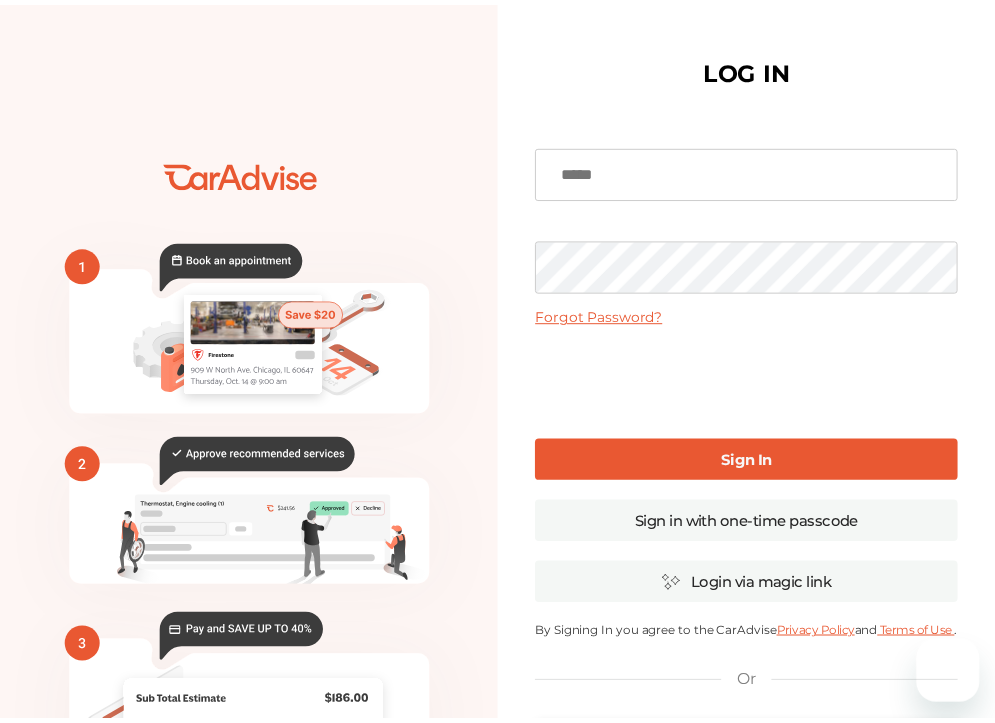 scroll, scrollTop: 0, scrollLeft: 0, axis: both 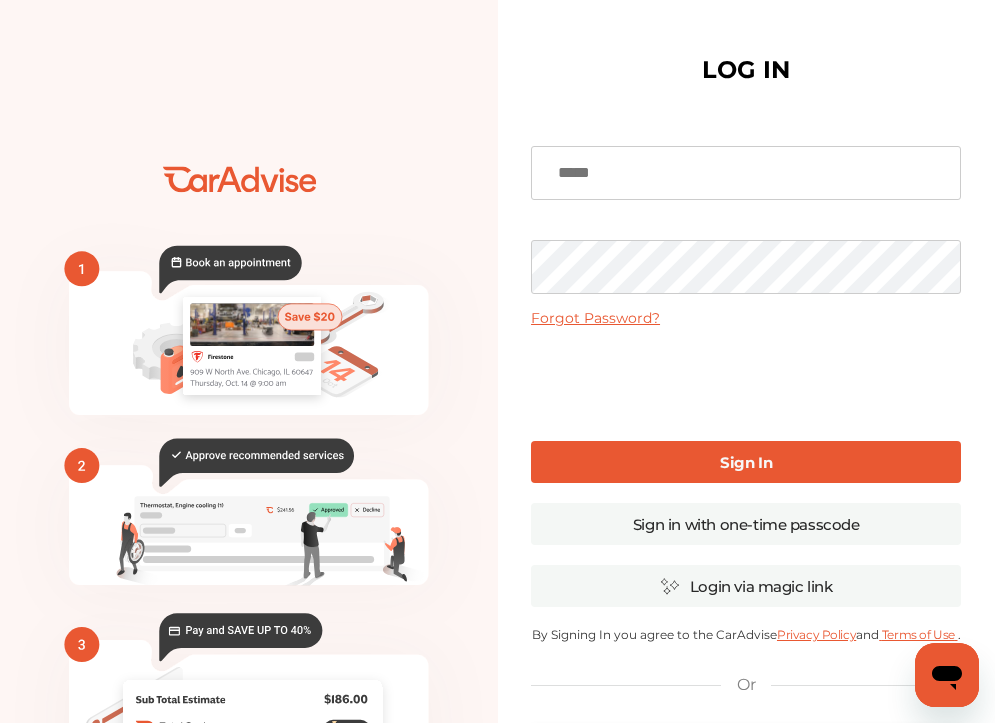type on "**********" 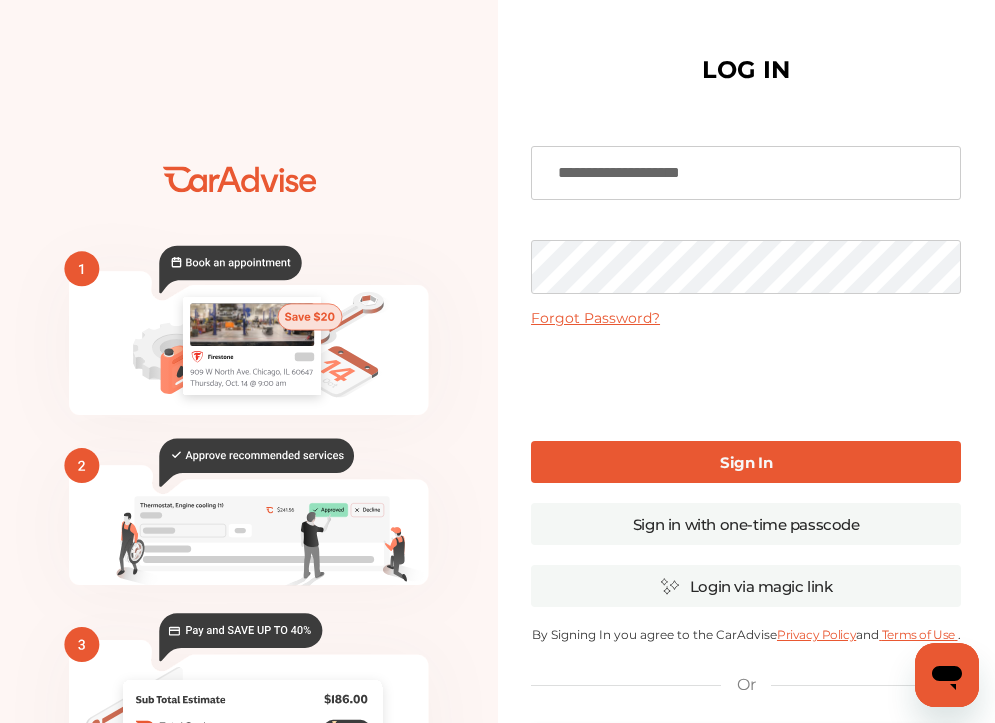 click on "Sign In" at bounding box center [746, 462] 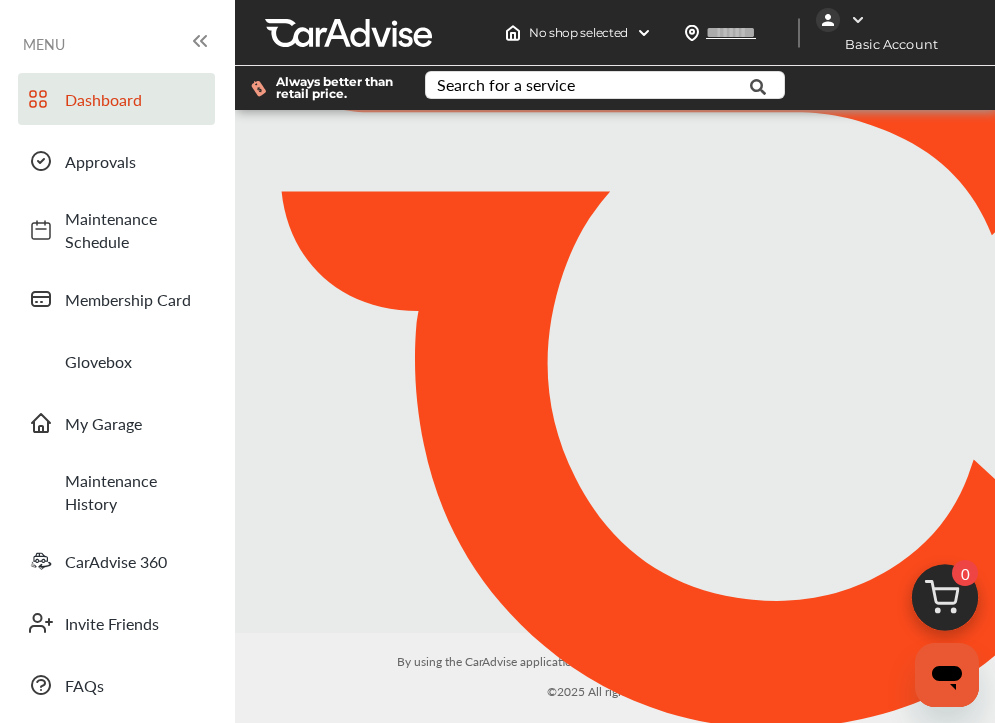 type on "*****" 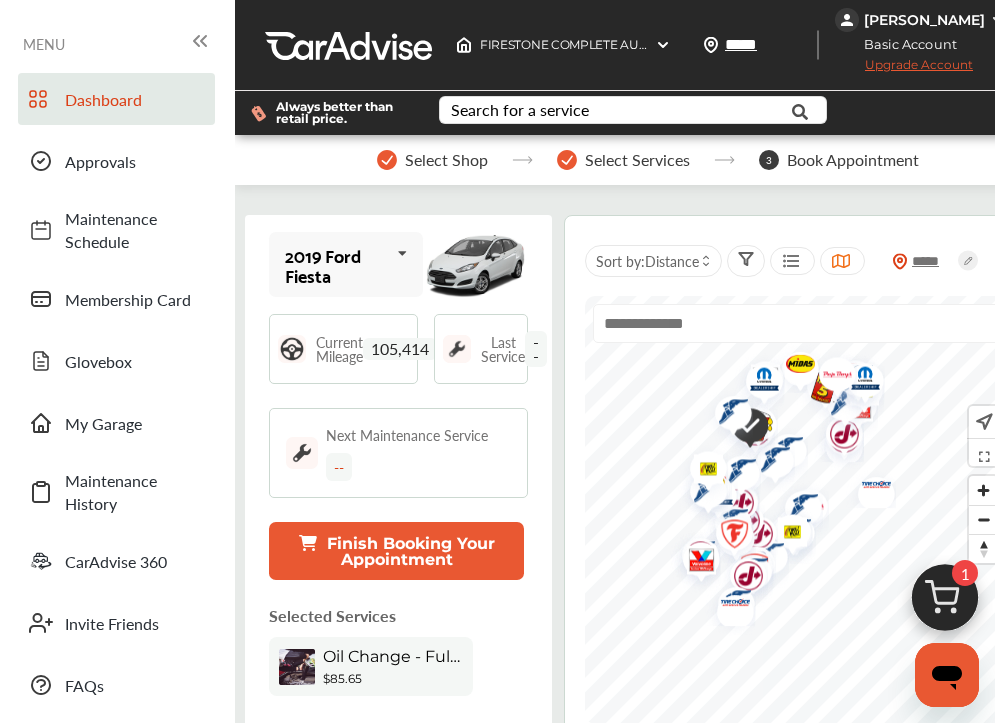 click at bounding box center [403, 253] 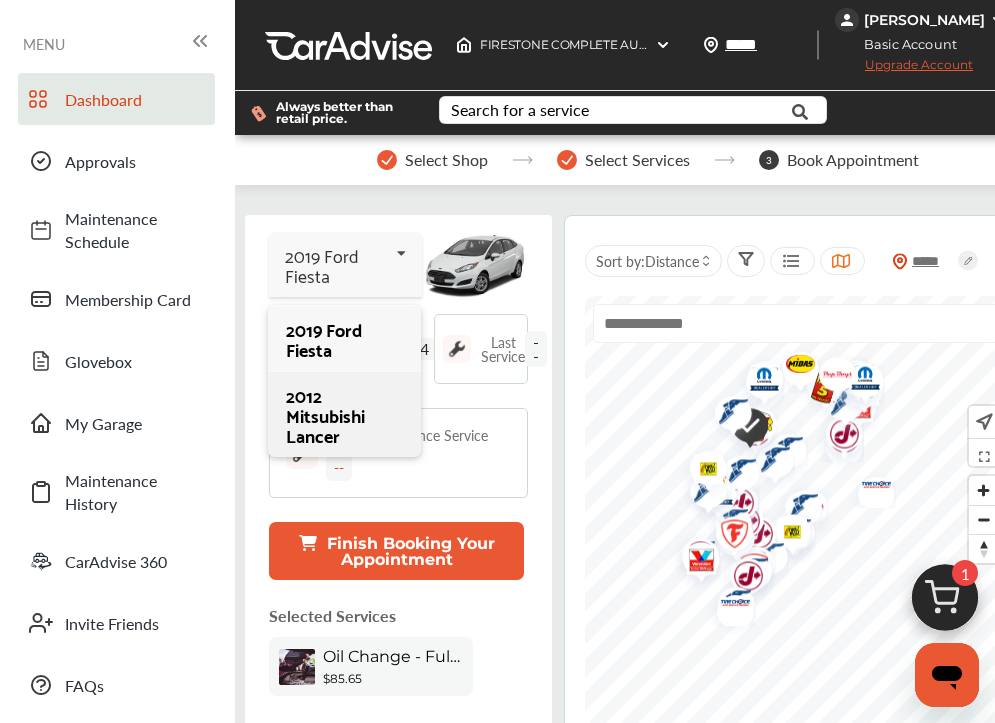 click on "2012 Mitsubishi Lancer" at bounding box center (344, 415) 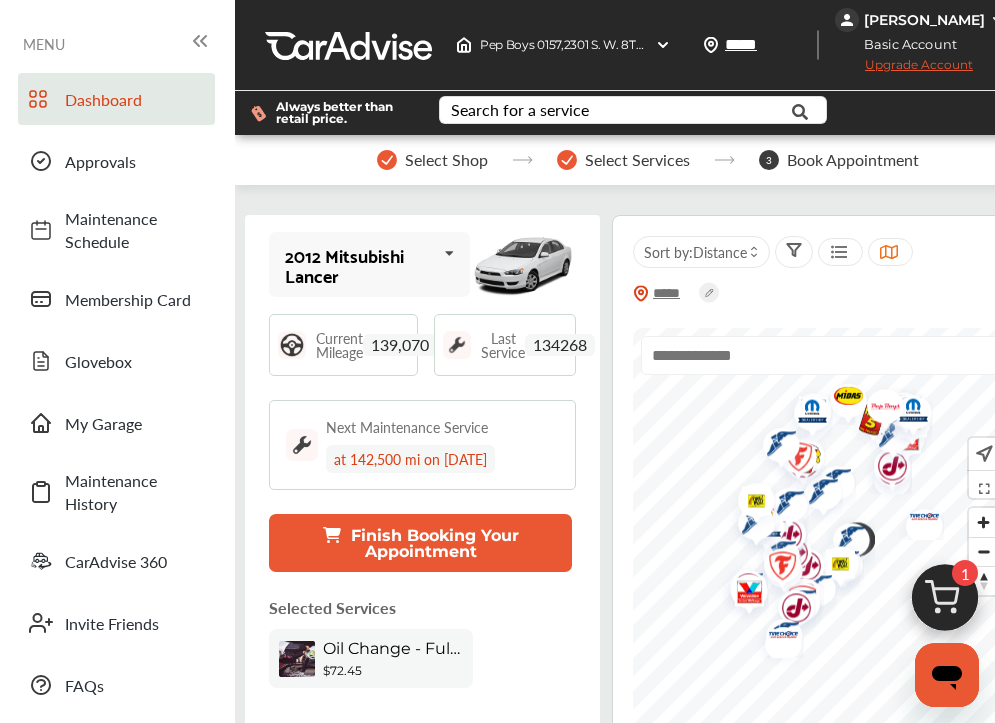 click on "Finish Booking Your Appointment" at bounding box center [420, 543] 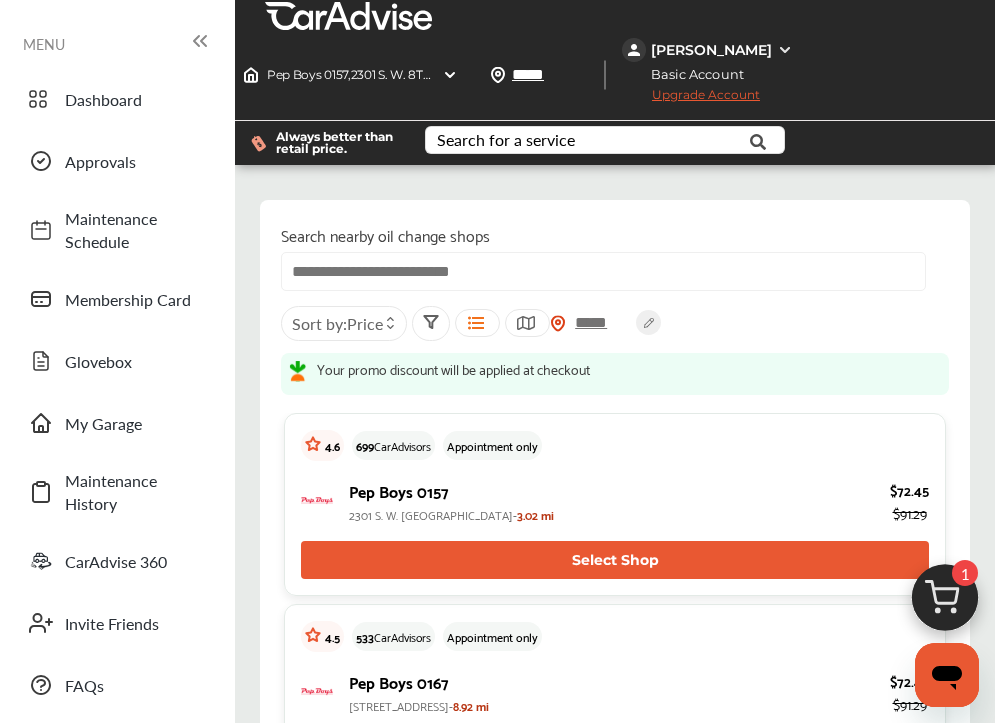 click on "Select Shop" at bounding box center [615, 560] 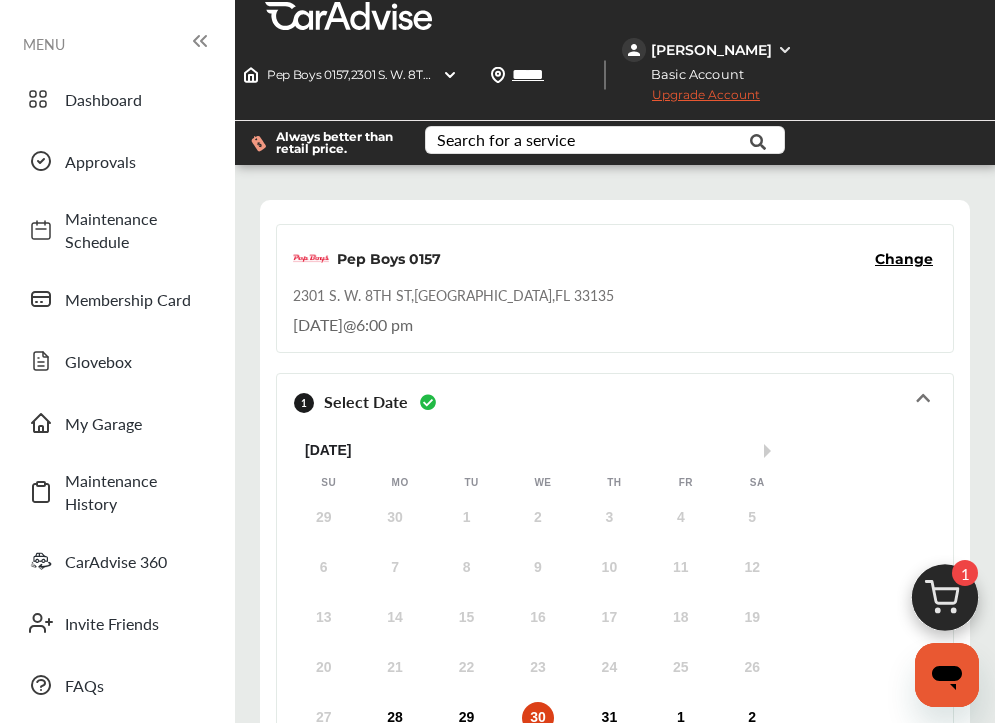 scroll, scrollTop: 11, scrollLeft: 0, axis: vertical 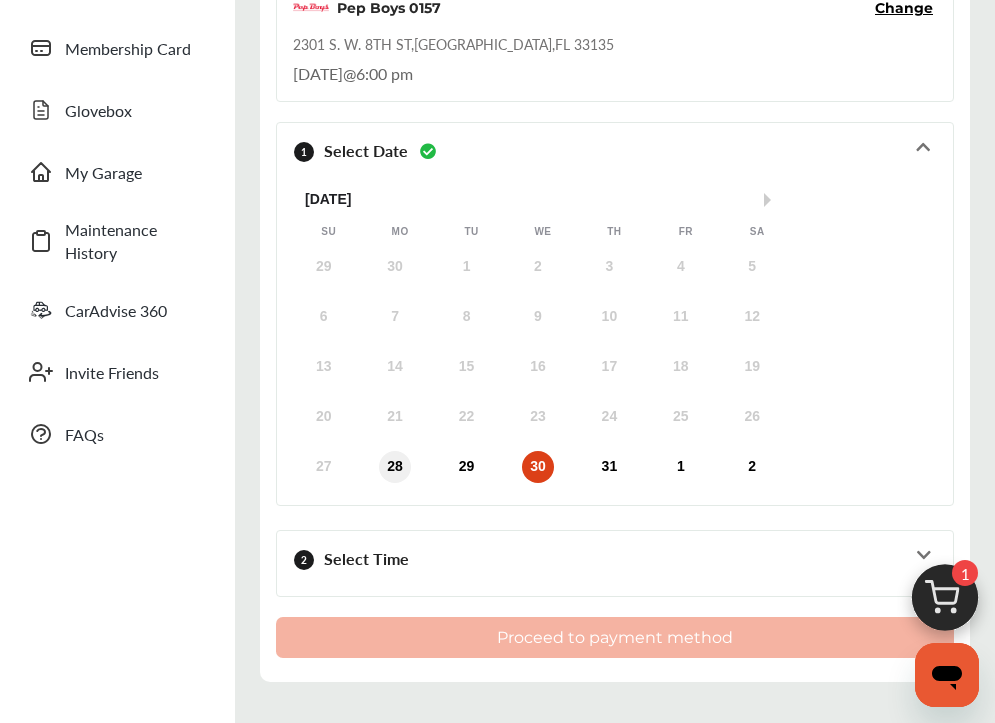 click on "28" at bounding box center (395, 467) 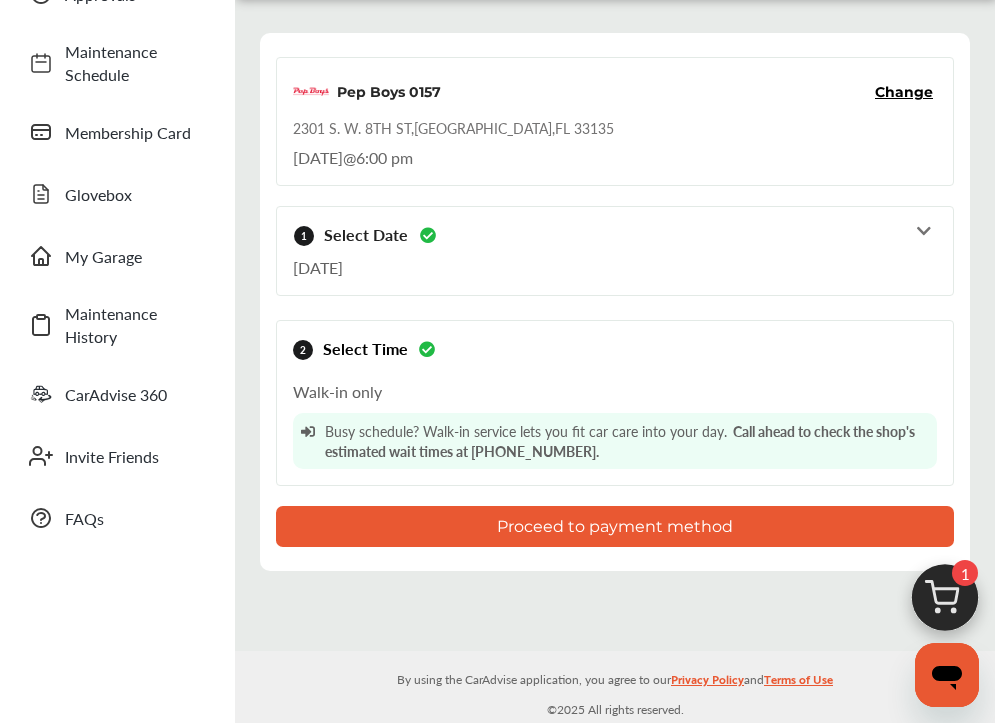 scroll, scrollTop: 167, scrollLeft: 0, axis: vertical 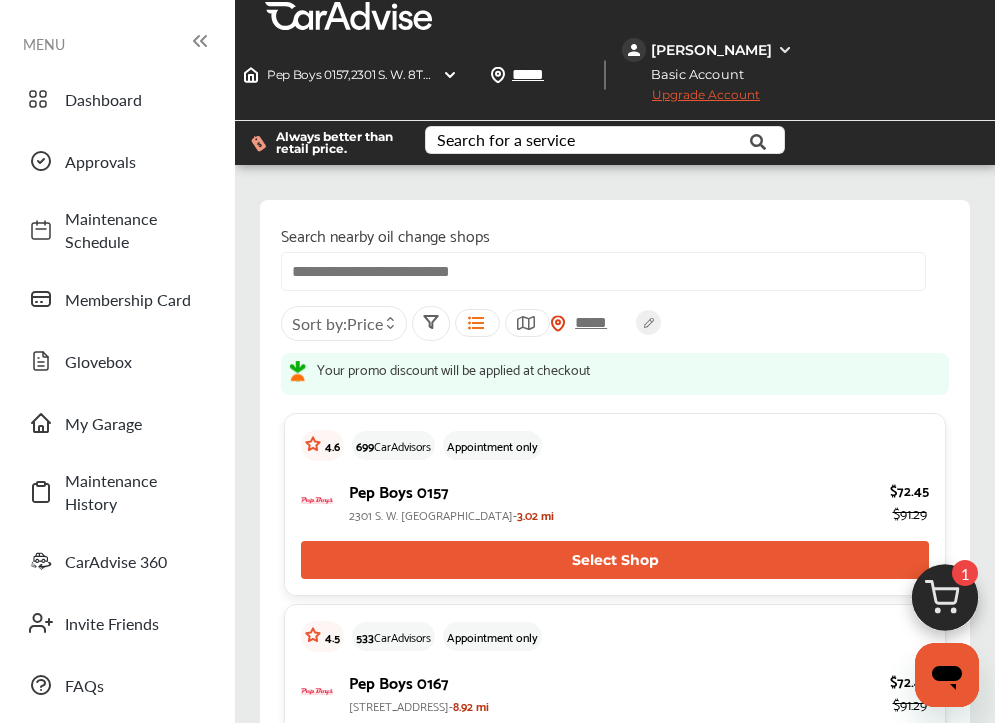 click on "Select Shop" at bounding box center (615, 560) 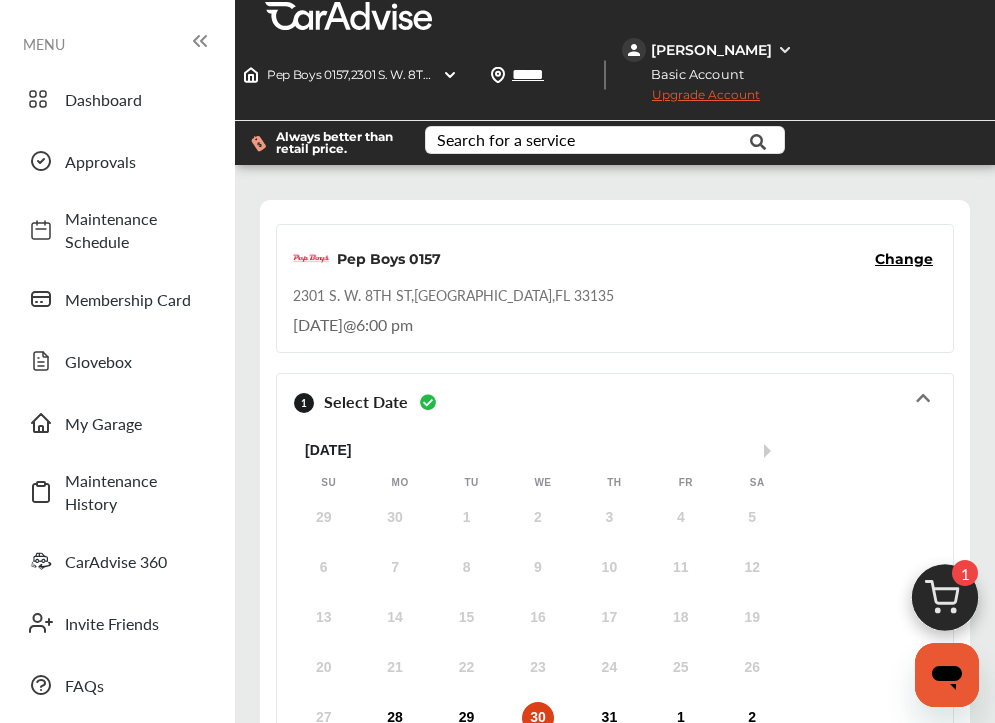 scroll, scrollTop: 11, scrollLeft: 0, axis: vertical 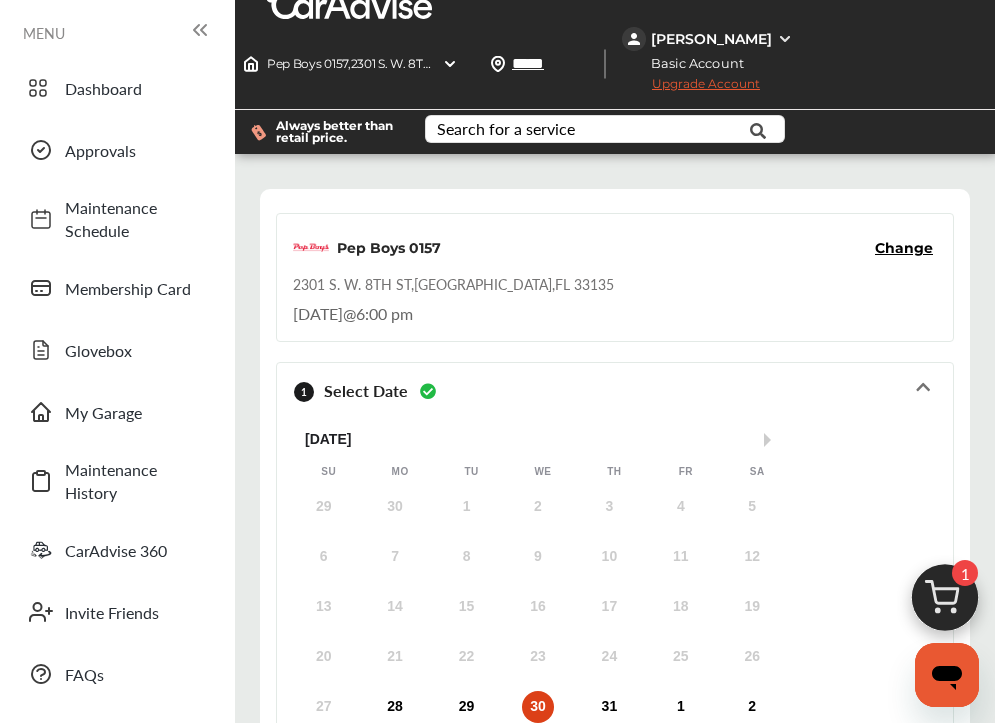 click on "Change" at bounding box center (904, 248) 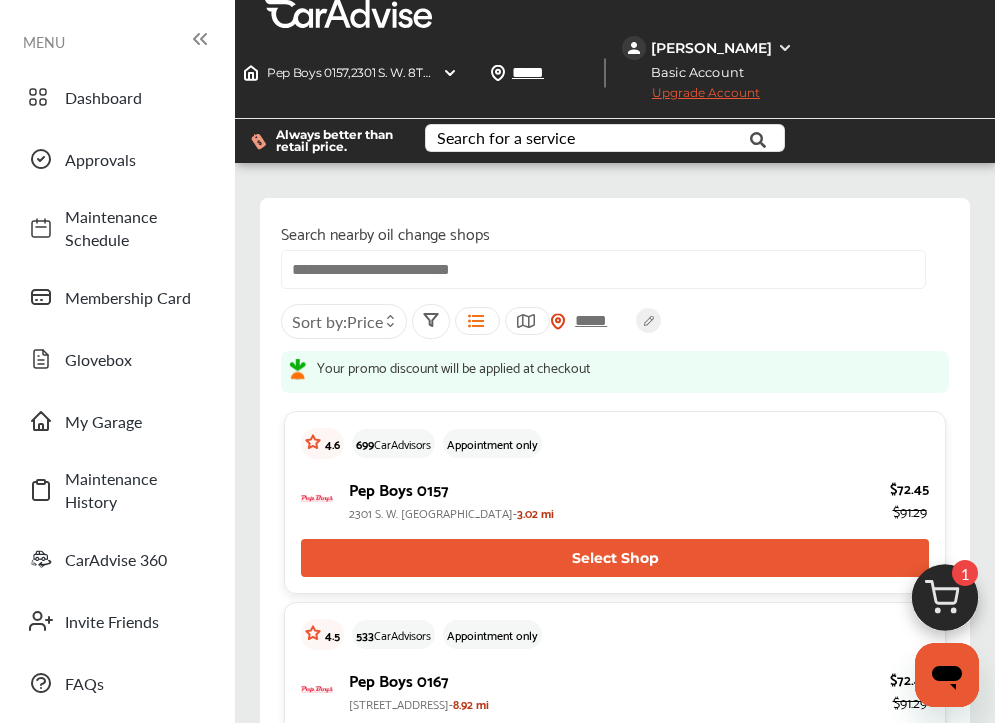 scroll, scrollTop: 0, scrollLeft: 0, axis: both 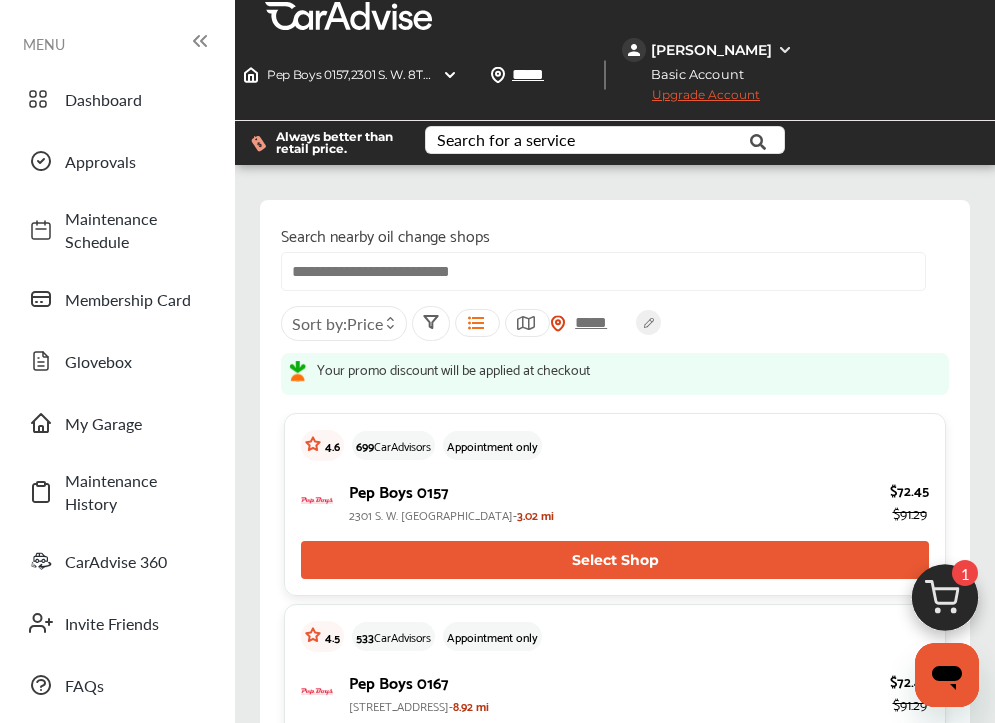 click on "My Account
Dashboard
Approvals
Maintenance Schedule
Membership Card
Glovebox
My Garage
Maintenance History
CarAdvise 360
Invite Friends
FAQs Sign Out Close Menu Open Menu MENU
Dashboard
Approvals
Maintenance Schedule
Membership Card
Glovebox
My Garage
Maintenance History
CarAdvise 360
Invite Friends
FAQs Pep Boys 0157 ,  2301 S. W. [GEOGRAPHIC_DATA] Pep Boys 0157 2301 S. W. [GEOGRAPHIC_DATA] Change shop *****
Sort by :  Distance
***** [PERSON_NAME] Basic   Account Upgrade Account My Account Membership Card Sign Out Always better than retail price. Search for a service Search for... All Common Services Maintenance Schedules 1 My Cart
Shop Change Pep Boys 0157 2301 S. W. [GEOGRAPHIC_DATA]" at bounding box center (497, 361) 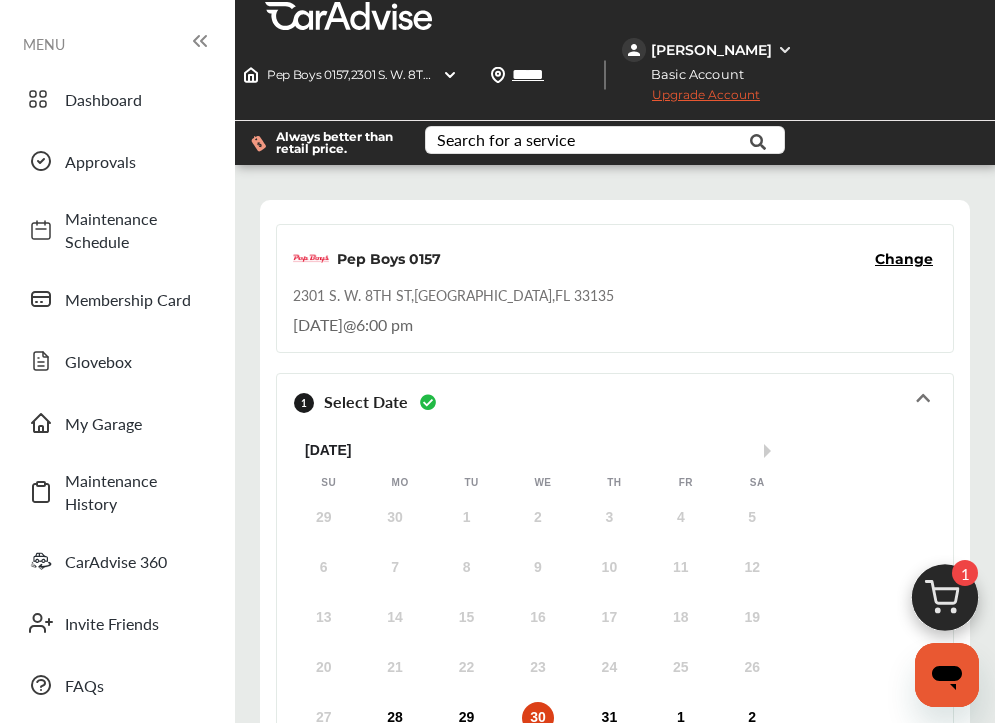 scroll, scrollTop: 11, scrollLeft: 0, axis: vertical 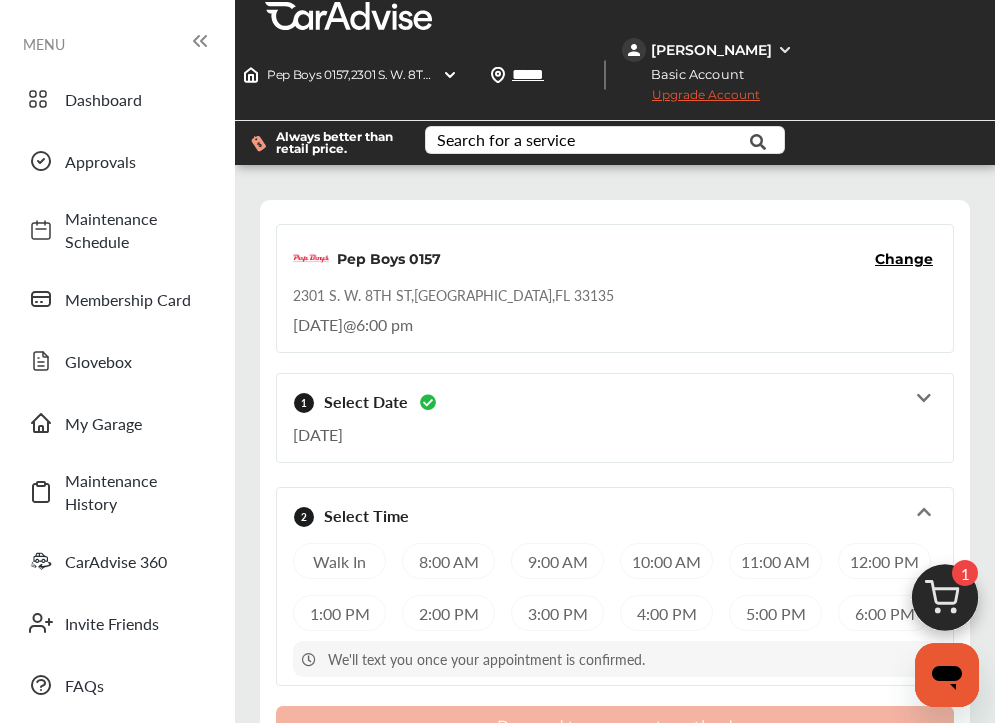click on "[DATE]" at bounding box center [615, 429] 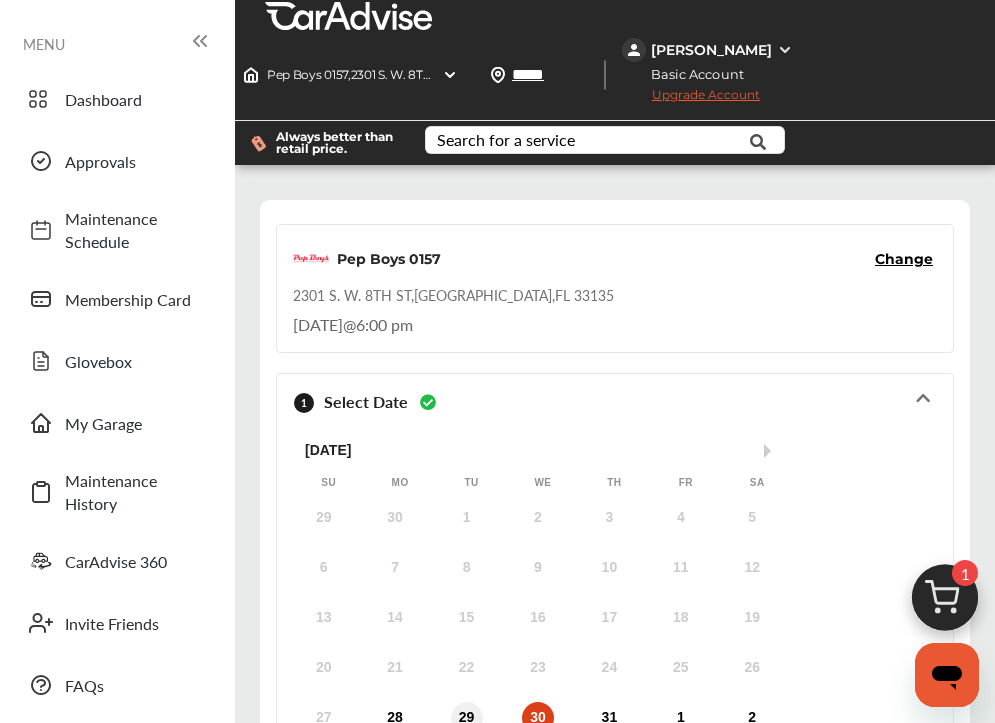 click on "29" at bounding box center [467, 718] 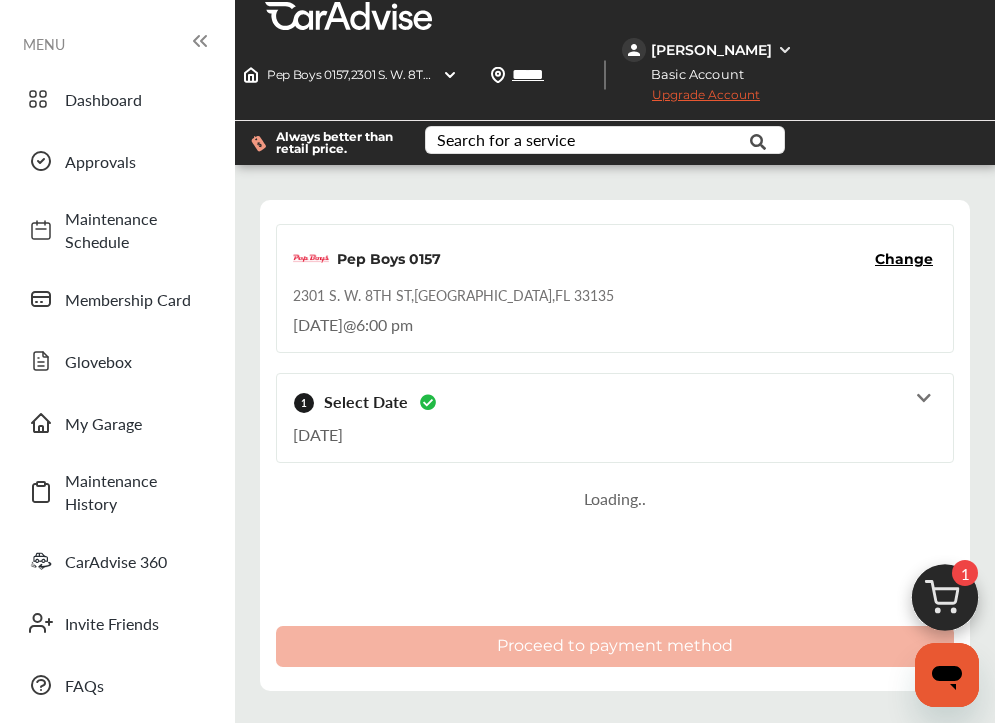 scroll, scrollTop: 120, scrollLeft: 0, axis: vertical 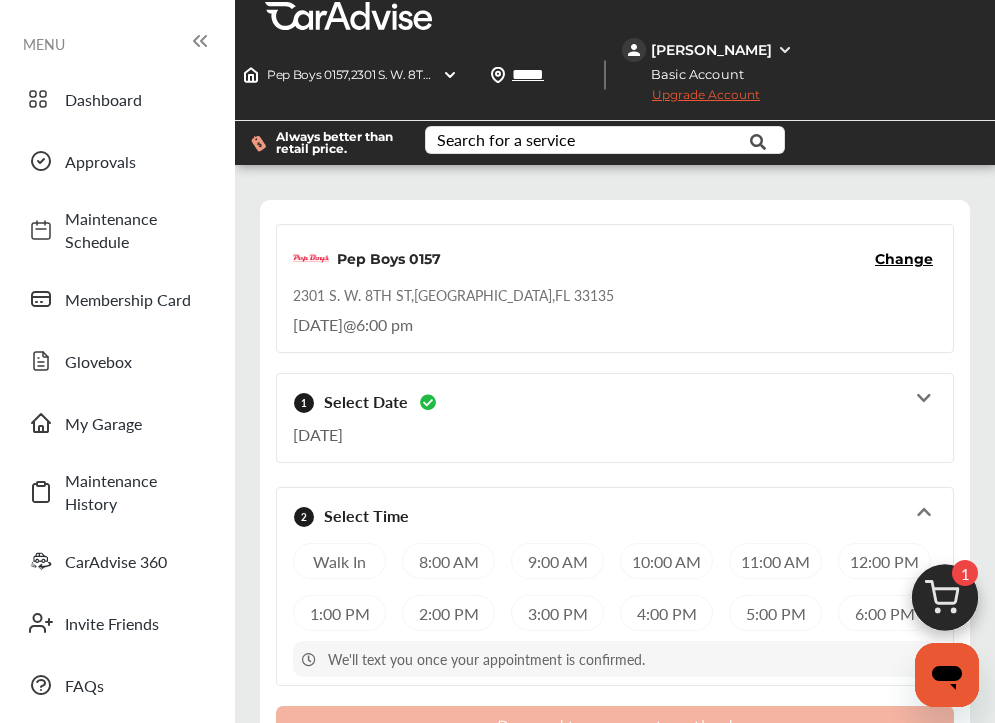 click on "[DATE]" at bounding box center (615, 429) 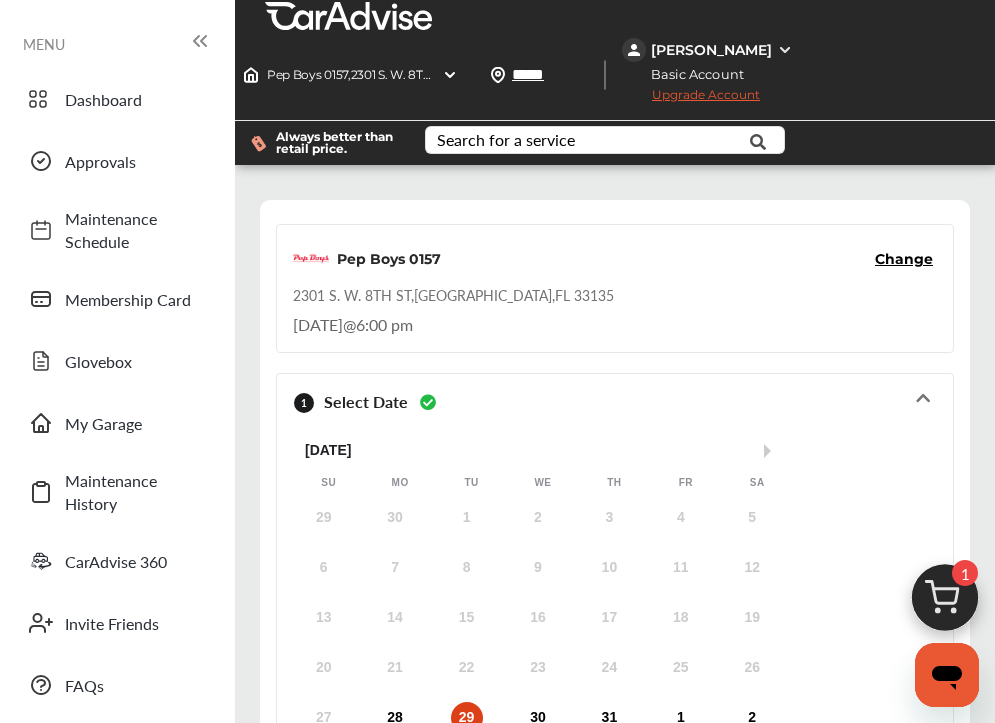 scroll, scrollTop: 201, scrollLeft: 0, axis: vertical 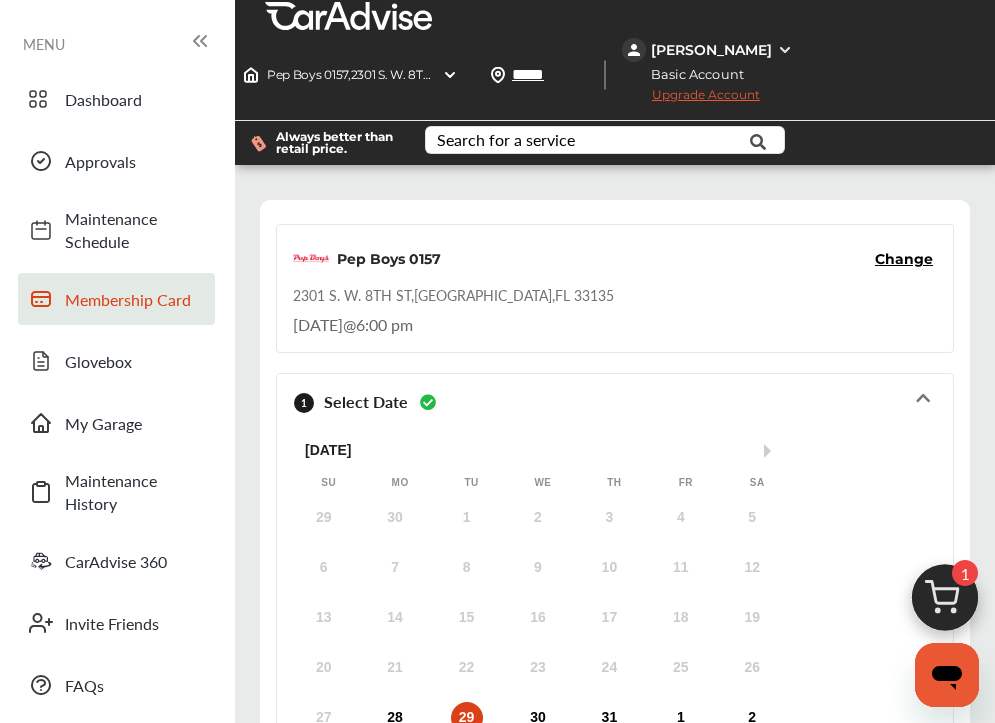 click on "Membership Card" at bounding box center (135, 299) 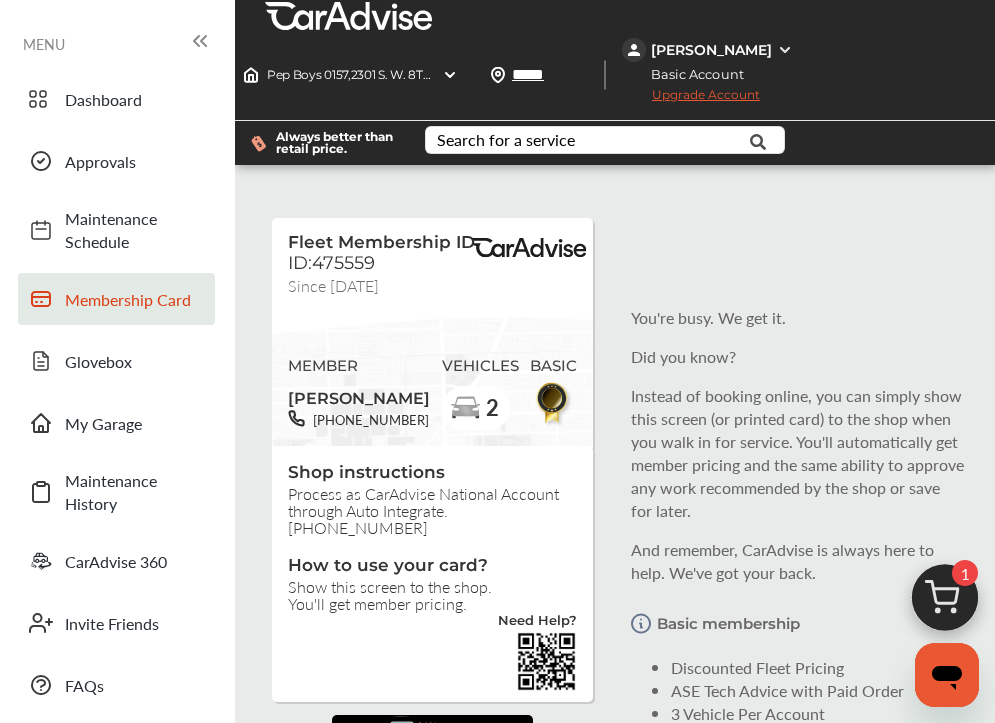 scroll, scrollTop: 0, scrollLeft: 0, axis: both 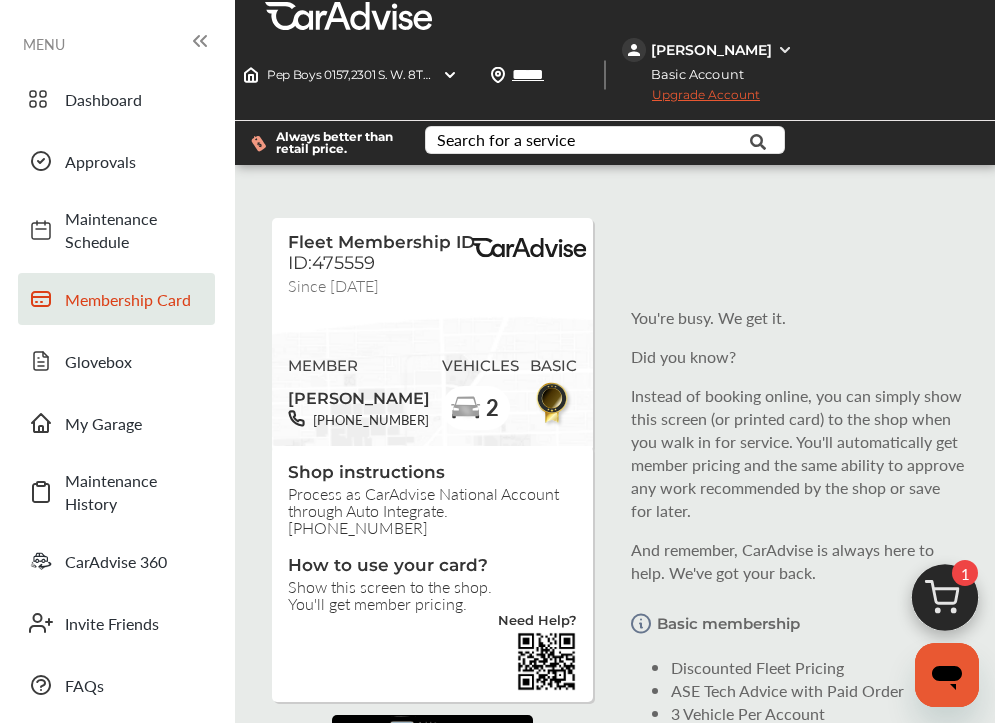 click at bounding box center (432, 730) 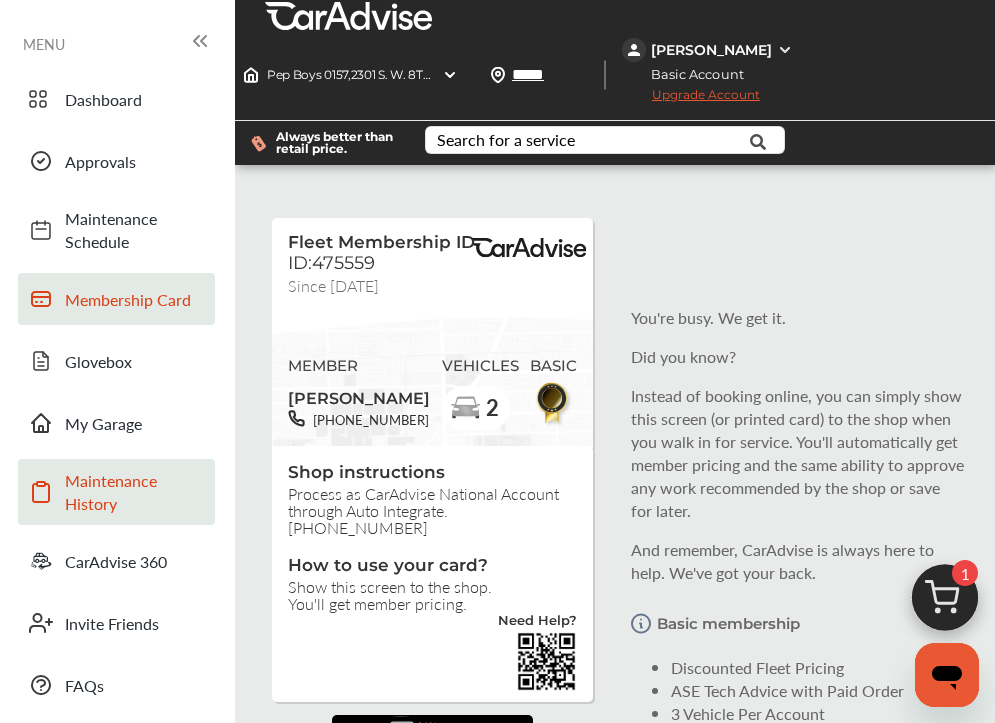 click on "Maintenance History" at bounding box center (135, 492) 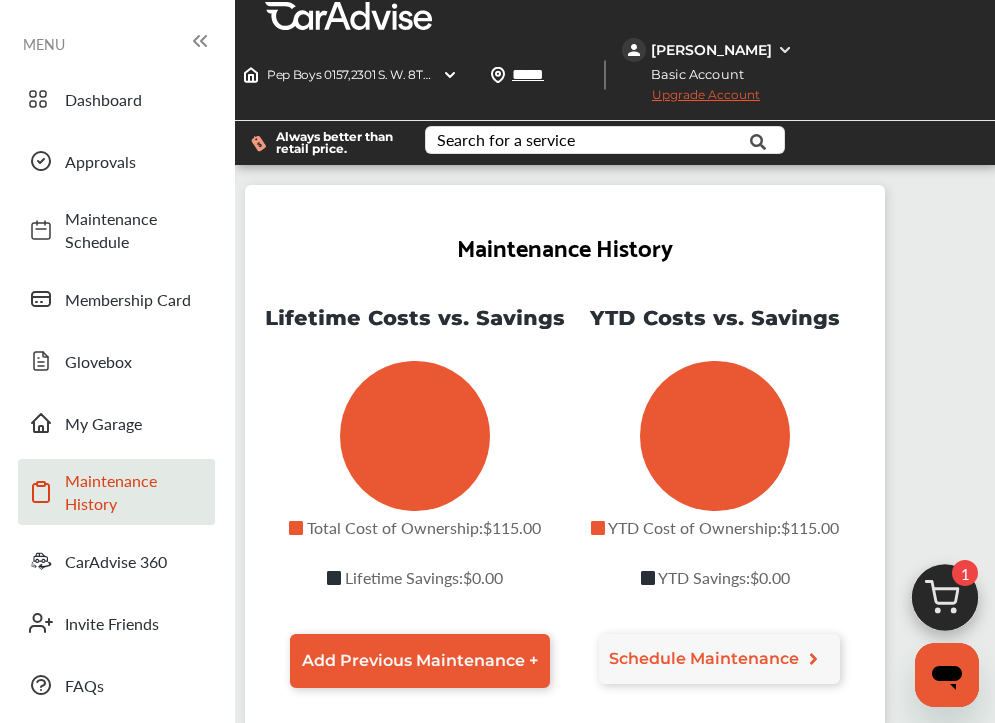 scroll, scrollTop: 512, scrollLeft: 0, axis: vertical 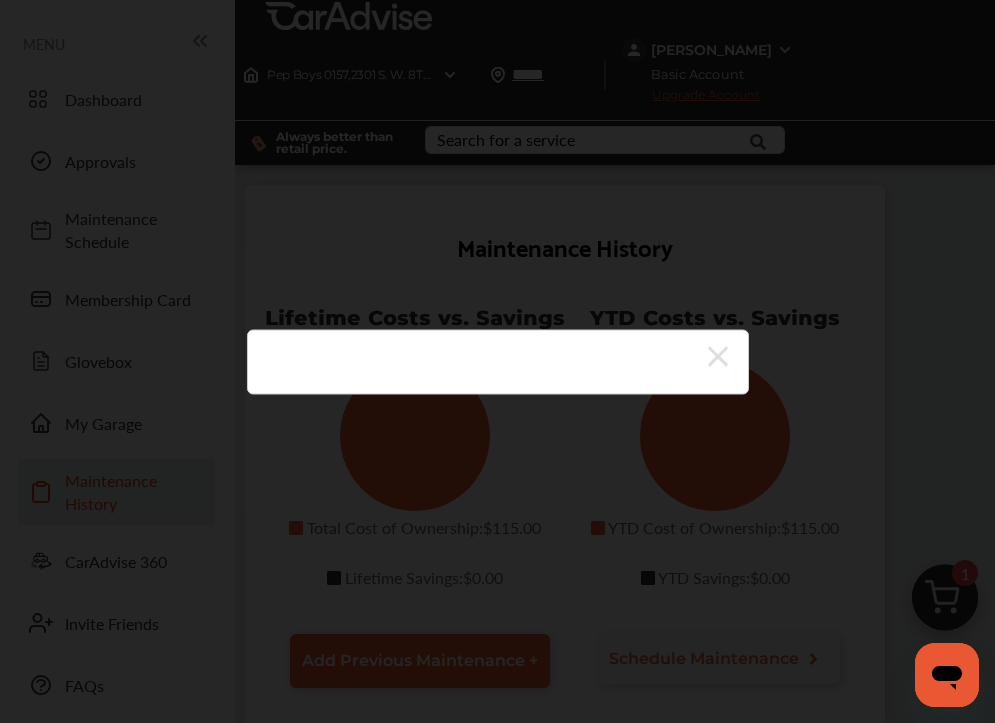 click at bounding box center [488, 356] 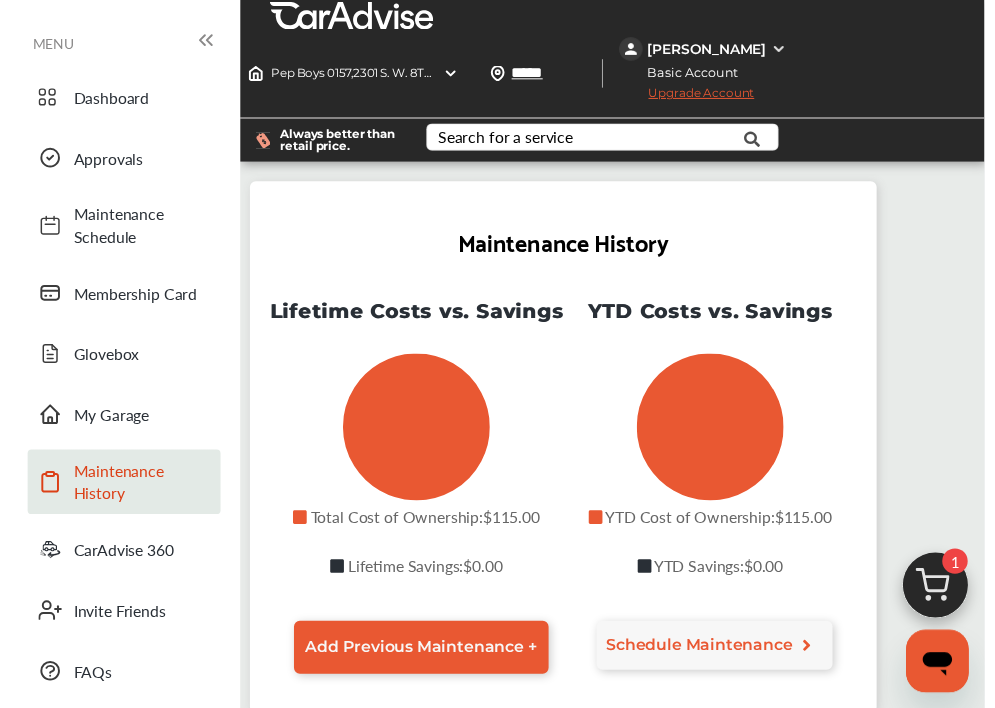 scroll, scrollTop: 16, scrollLeft: 0, axis: vertical 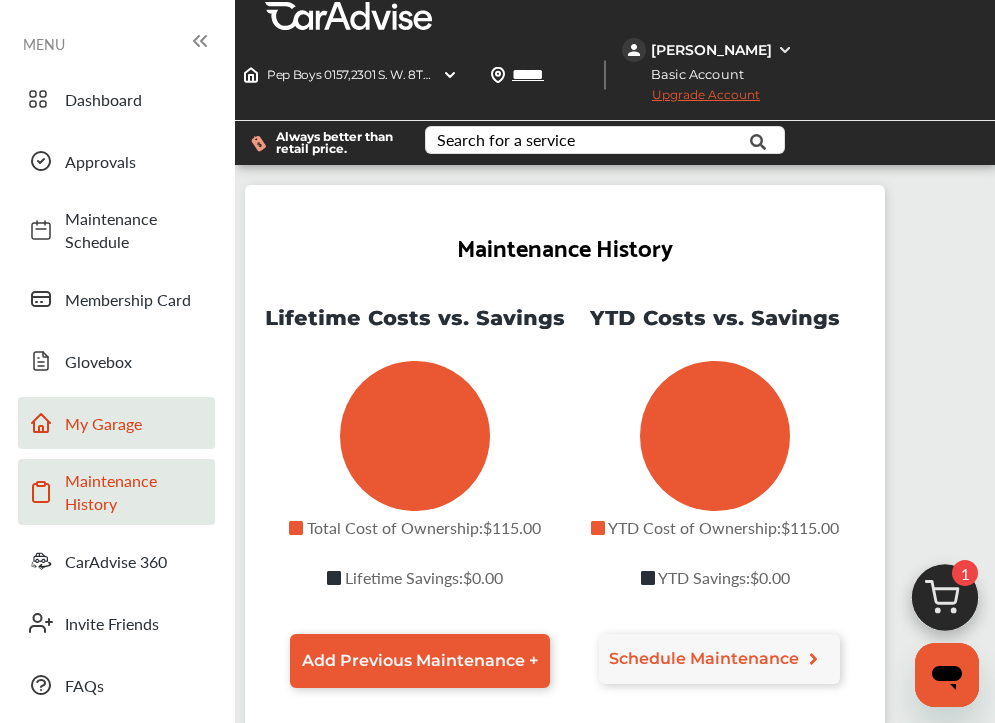 click on "My Garage" at bounding box center (135, 423) 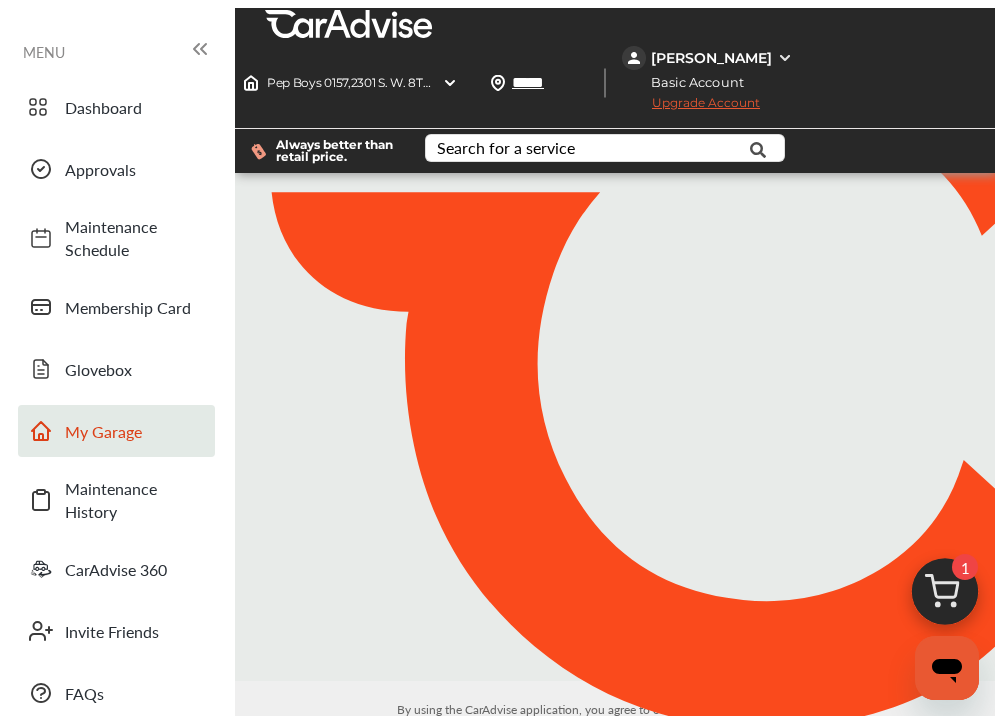 scroll, scrollTop: 0, scrollLeft: 0, axis: both 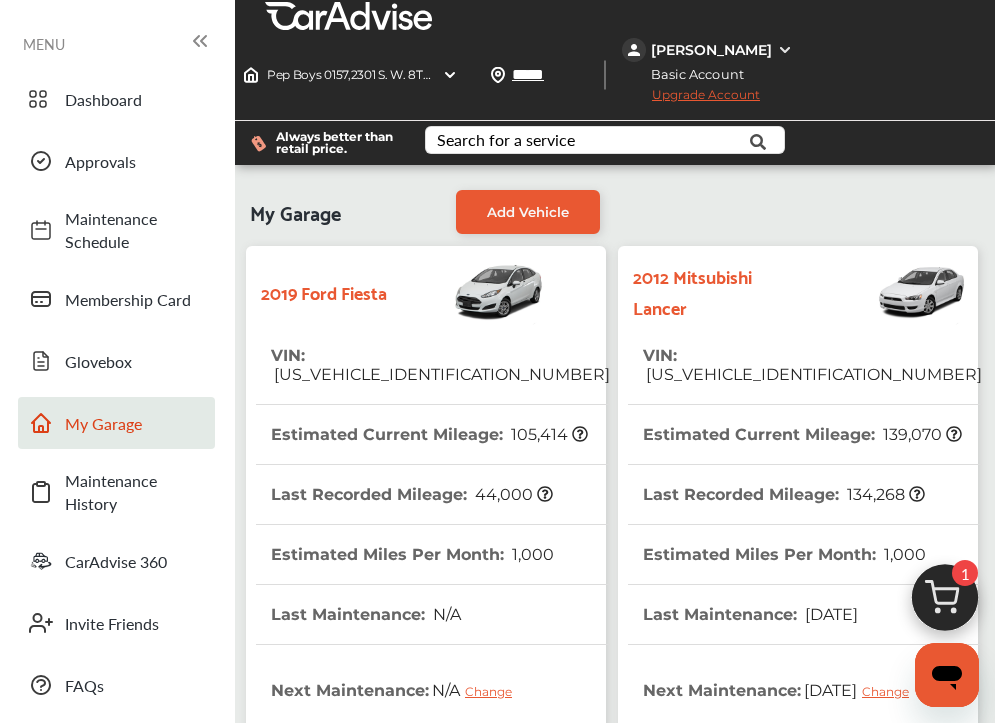 click 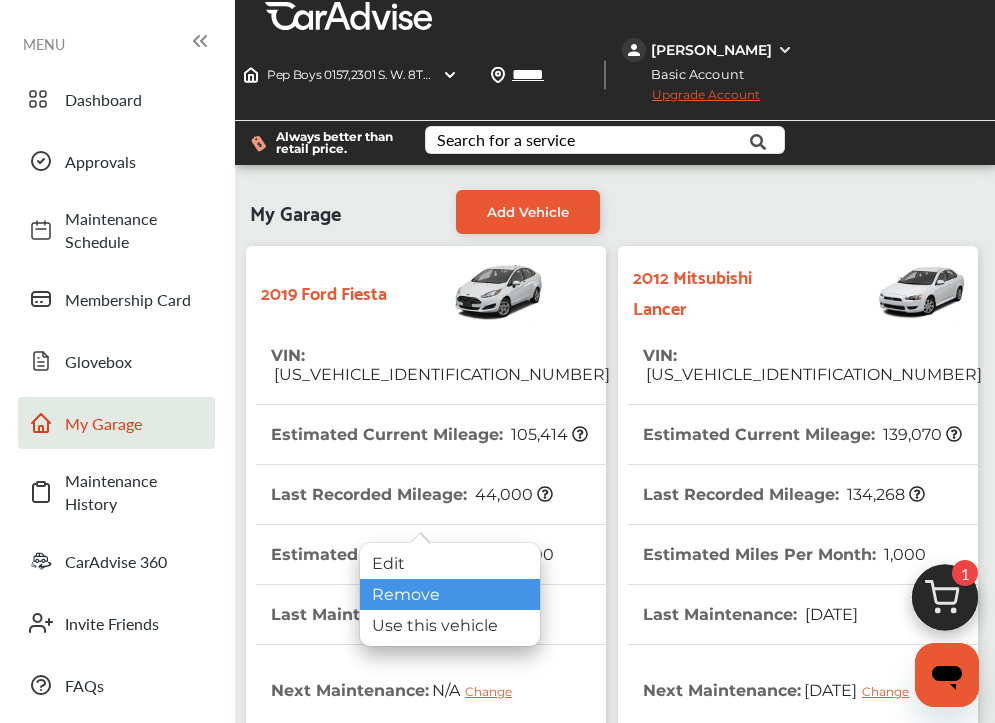 click on "Remove" at bounding box center (450, 594) 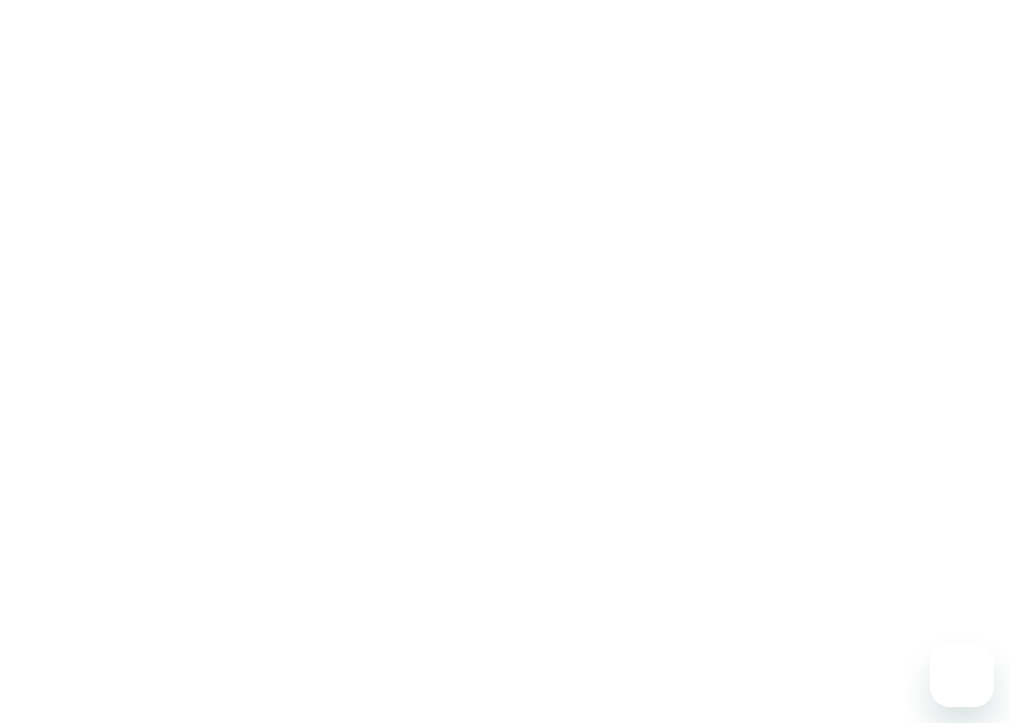 scroll, scrollTop: 0, scrollLeft: 0, axis: both 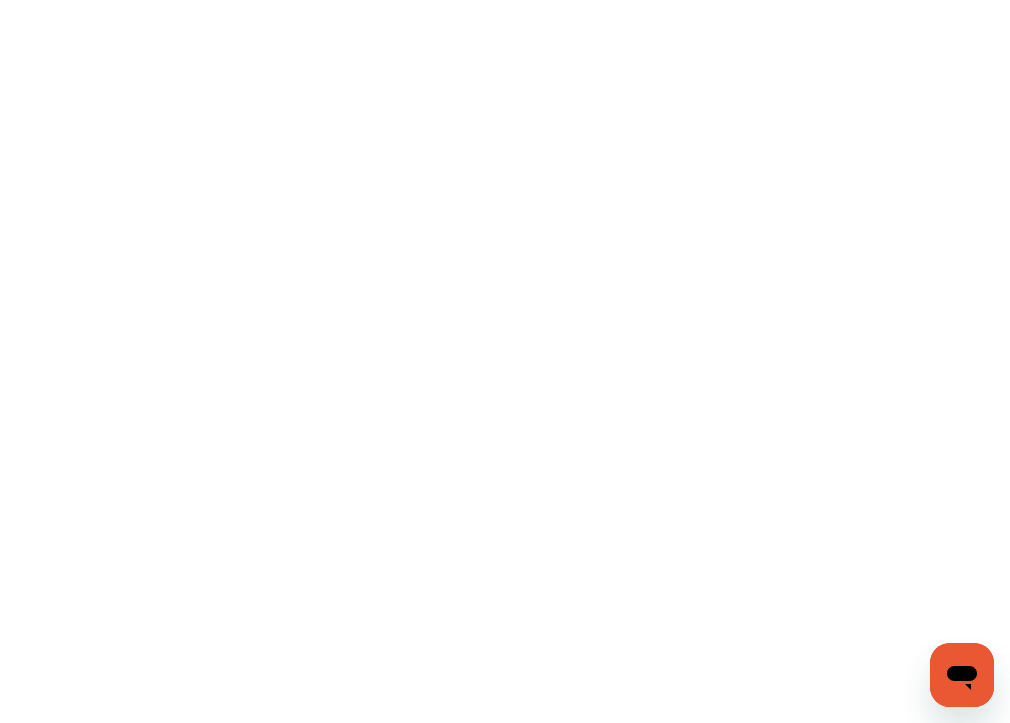 click at bounding box center (505, 361) 